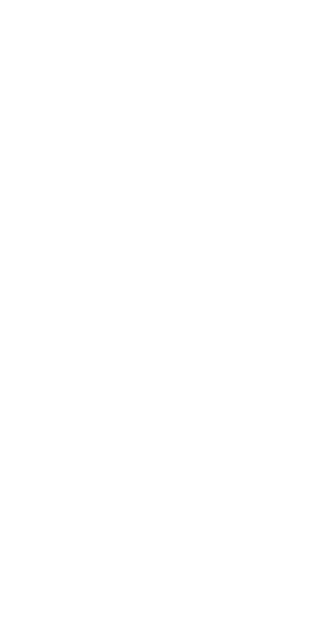 scroll, scrollTop: 0, scrollLeft: 0, axis: both 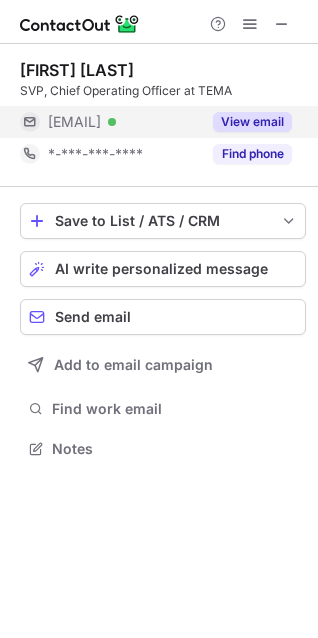 click on "View email" at bounding box center (252, 122) 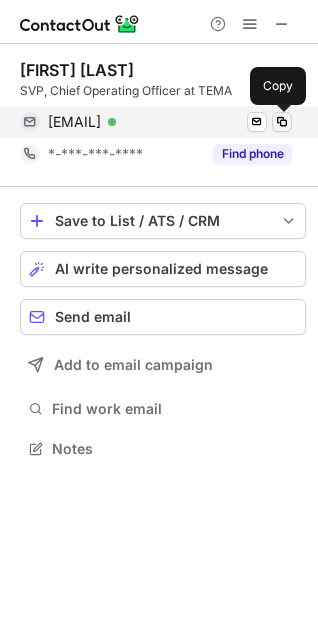 click at bounding box center (282, 122) 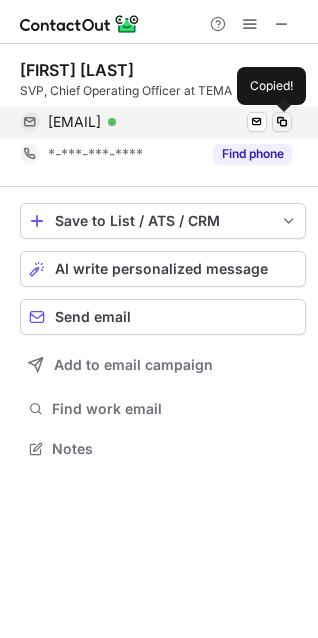 type 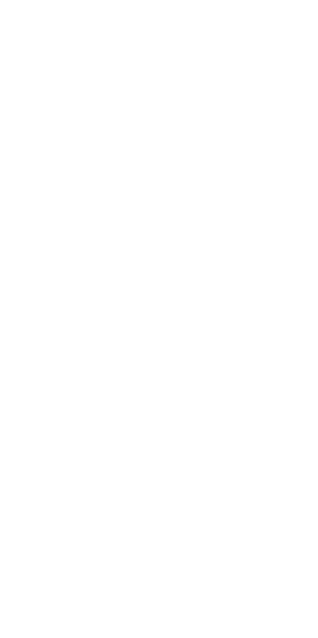 scroll, scrollTop: 0, scrollLeft: 0, axis: both 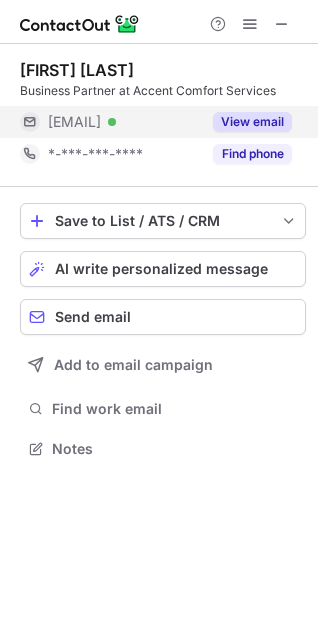 click on "View email" at bounding box center [252, 122] 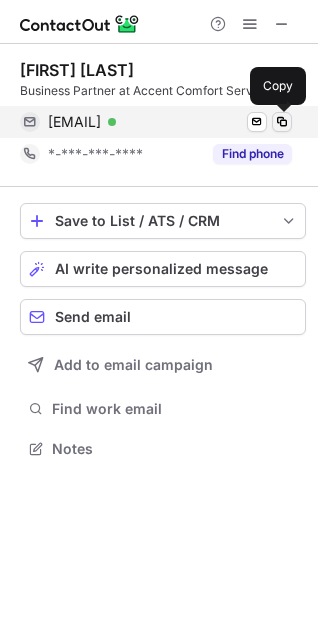 click at bounding box center [282, 122] 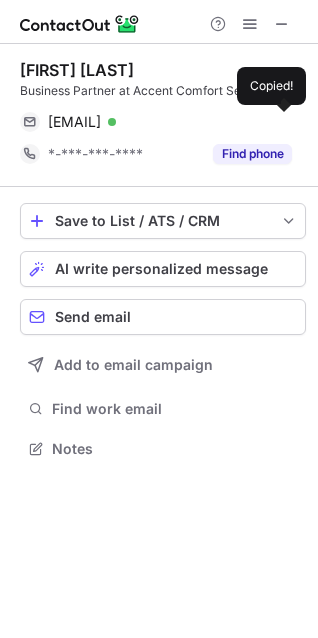 type 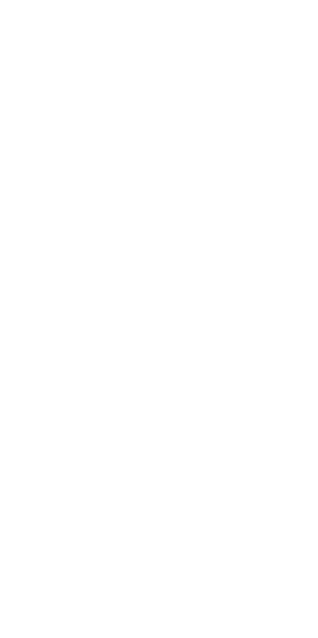 scroll, scrollTop: 0, scrollLeft: 0, axis: both 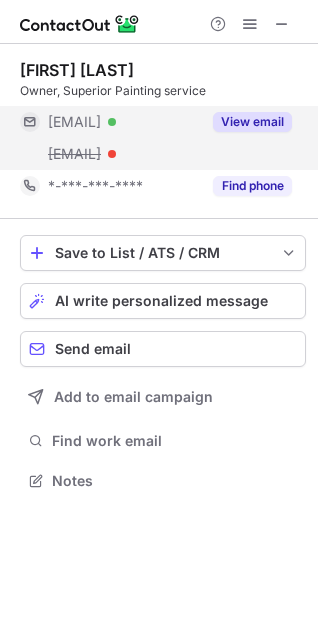 click on "View email" at bounding box center (252, 122) 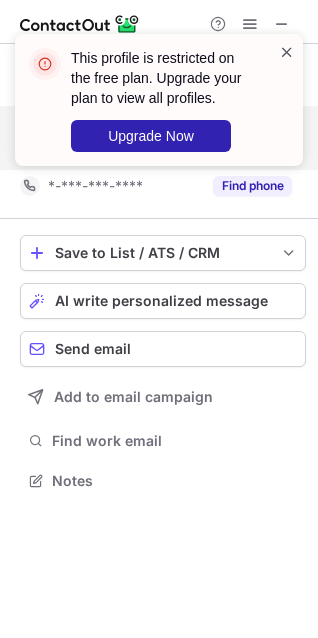 click at bounding box center [287, 52] 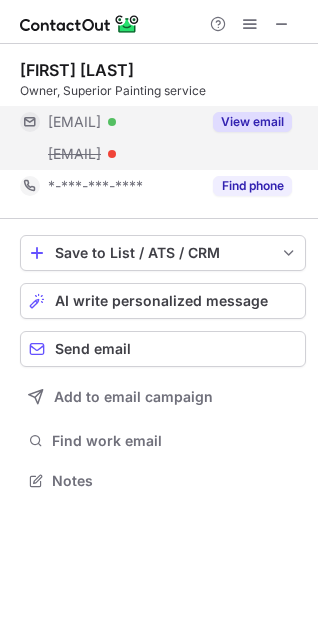 click on "View email" at bounding box center (252, 122) 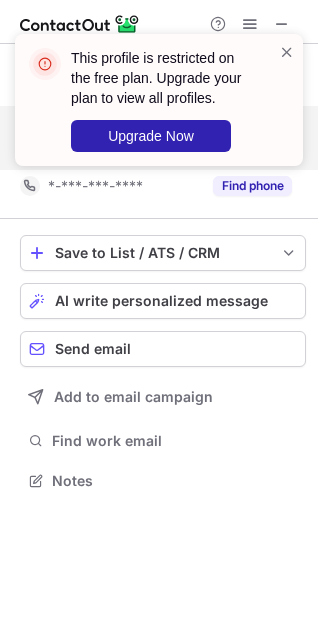 click on "This profile is restricted on the free plan. Upgrade your plan to view all profiles. Upgrade Now" at bounding box center (159, 100) 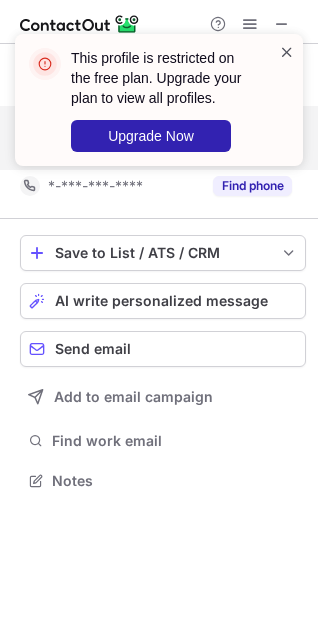 click at bounding box center (287, 52) 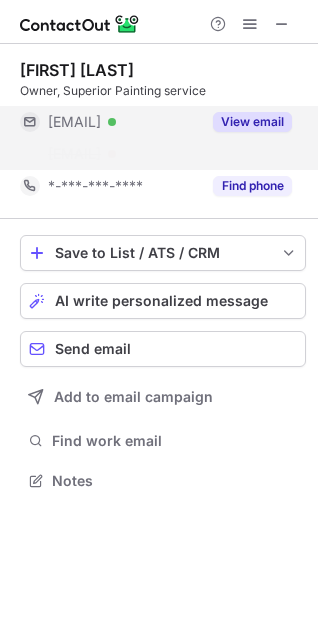scroll, scrollTop: 435, scrollLeft: 318, axis: both 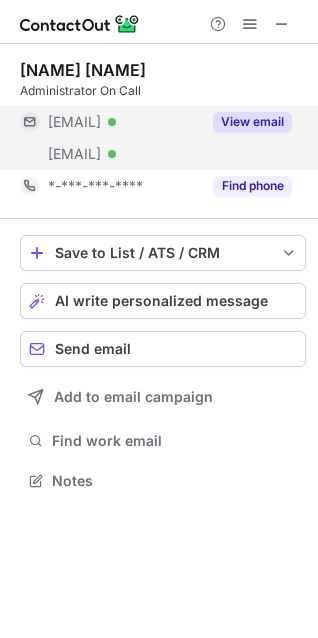 click on "View email" at bounding box center (252, 122) 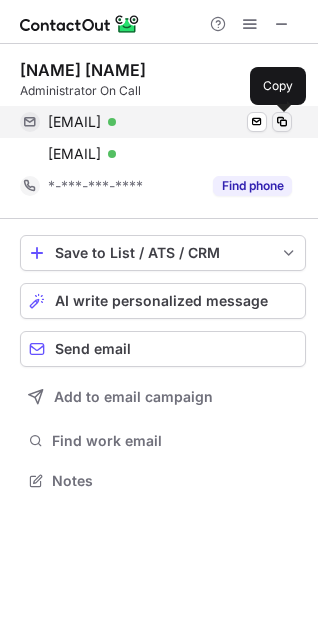 click at bounding box center (282, 122) 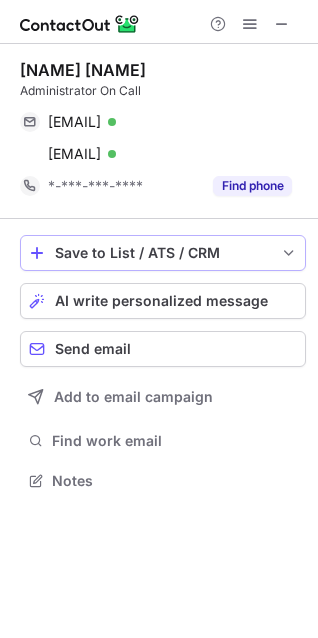 type 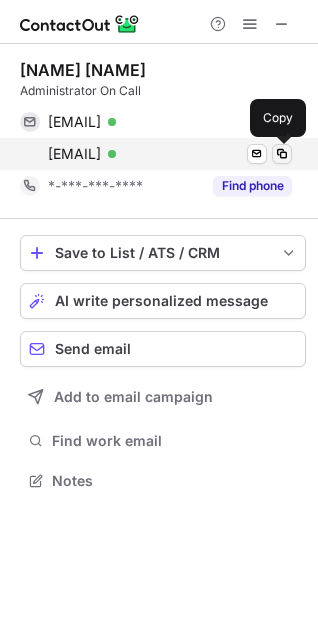 click at bounding box center [282, 154] 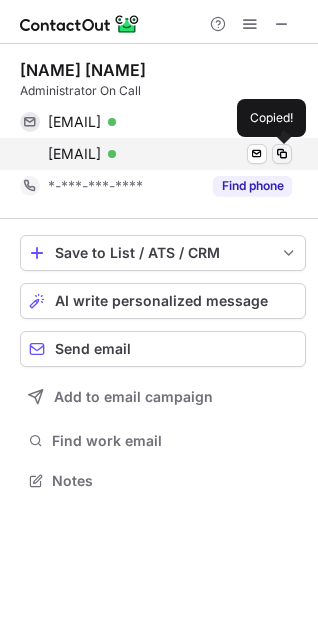 type 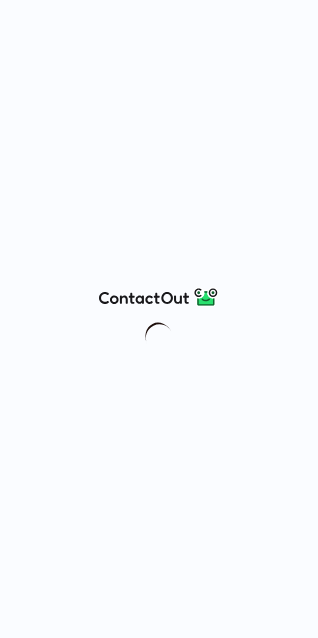 scroll, scrollTop: 0, scrollLeft: 0, axis: both 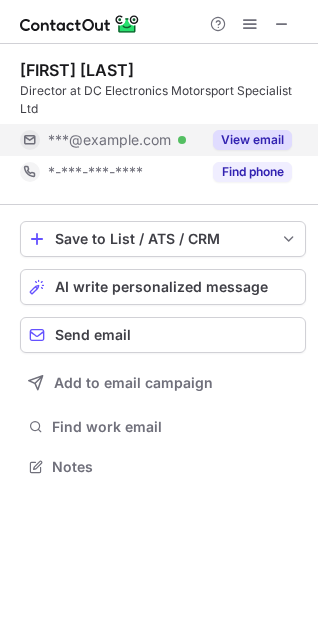click on "View email" at bounding box center (252, 140) 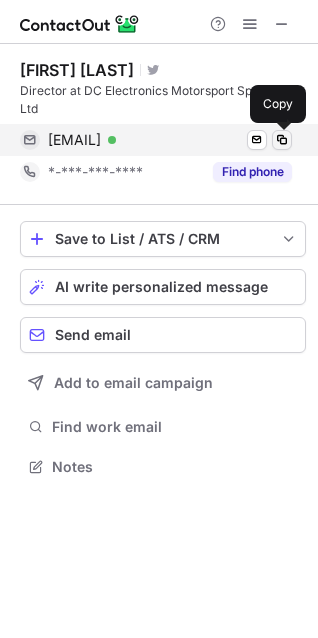 click at bounding box center [282, 140] 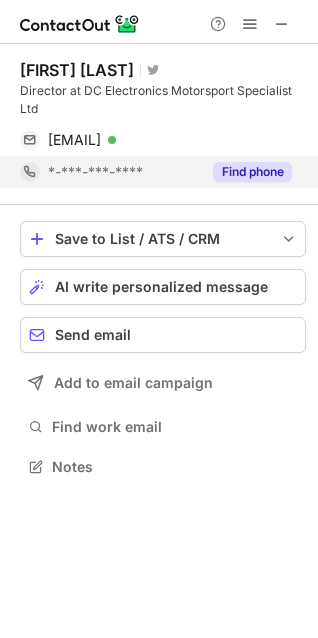 type 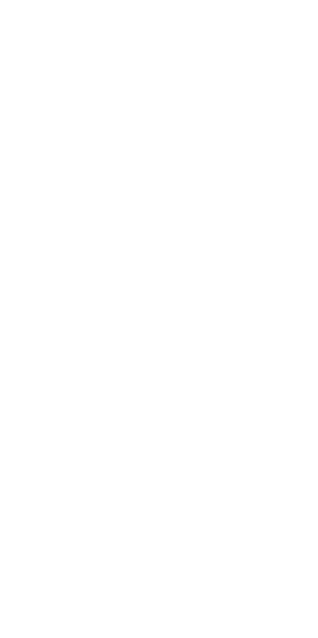 scroll, scrollTop: 0, scrollLeft: 0, axis: both 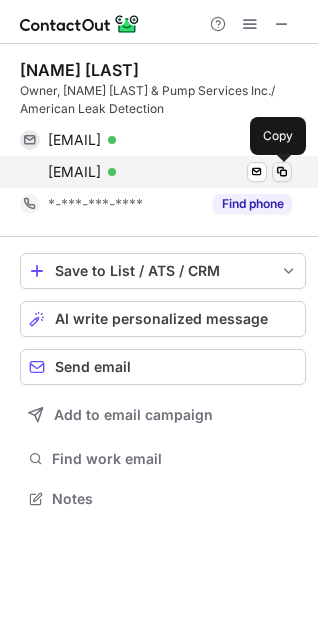 click at bounding box center [282, 172] 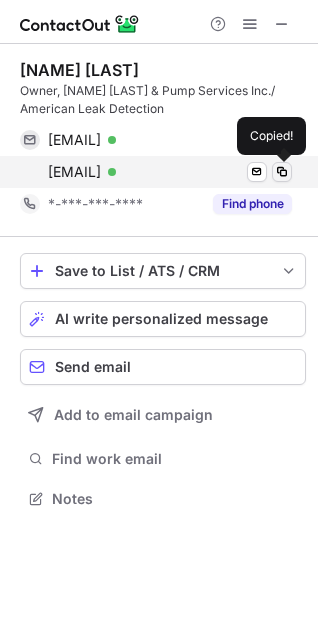 type 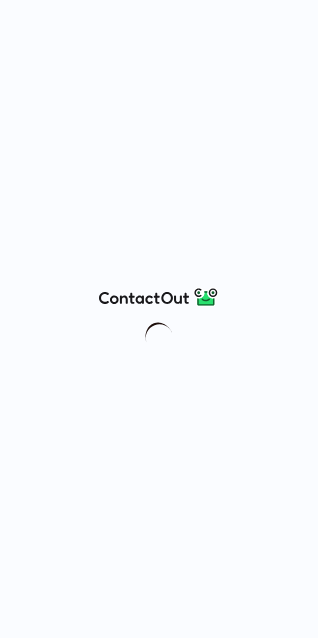 scroll, scrollTop: 0, scrollLeft: 0, axis: both 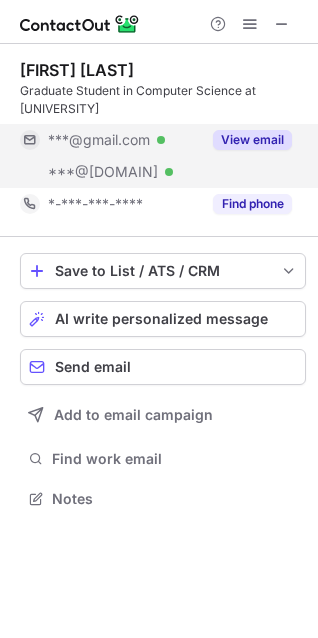 click on "View email" at bounding box center [252, 140] 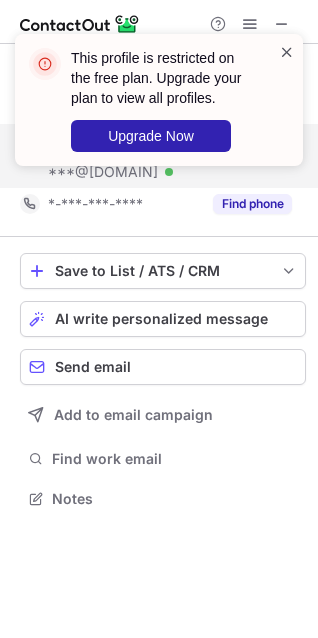 click at bounding box center [287, 52] 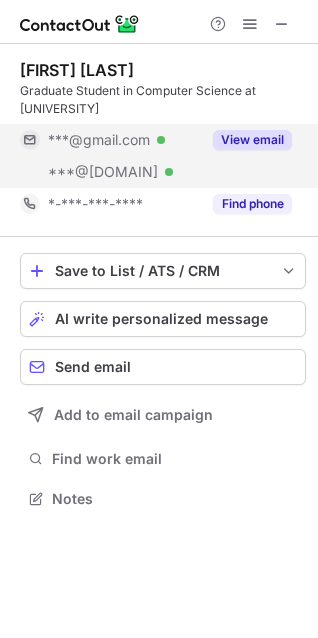 drag, startPoint x: 185, startPoint y: 176, endPoint x: 85, endPoint y: 173, distance: 100.04499 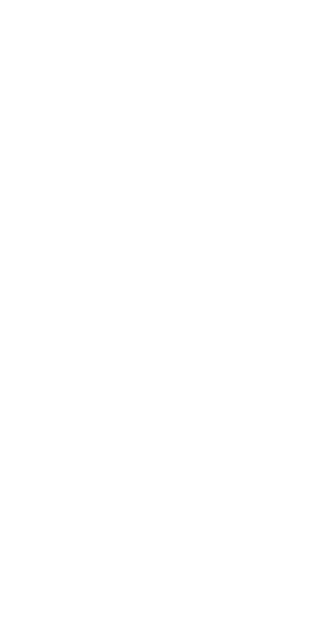 scroll, scrollTop: 0, scrollLeft: 0, axis: both 